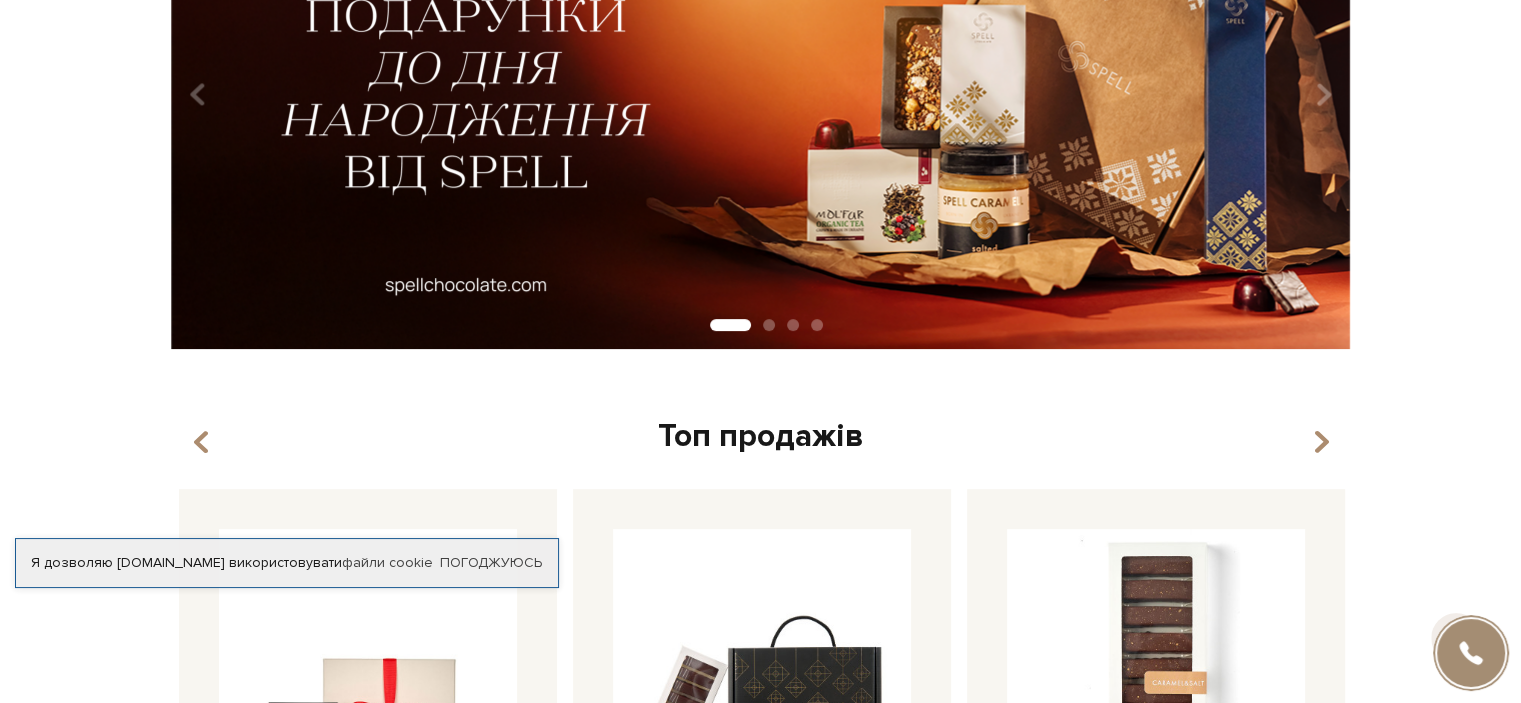 scroll, scrollTop: 0, scrollLeft: 0, axis: both 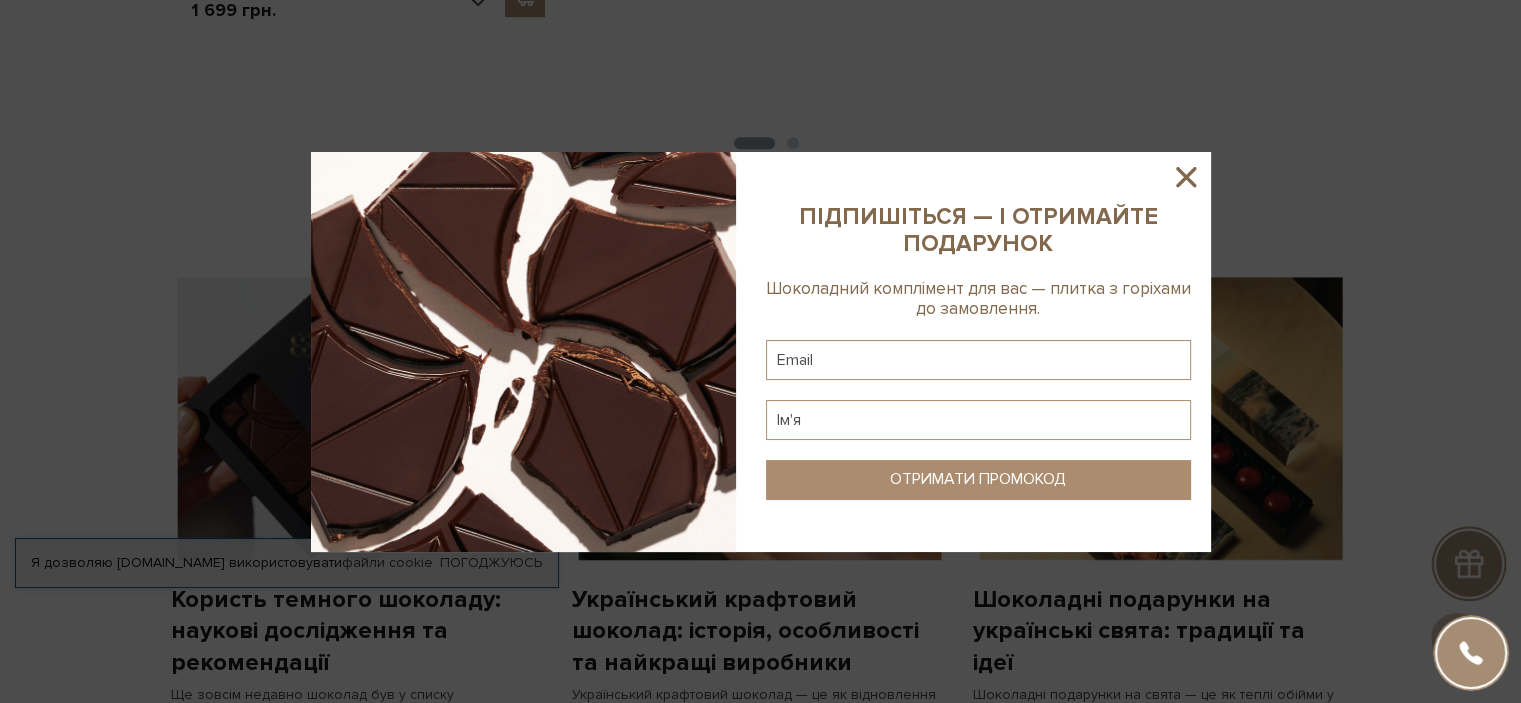 click 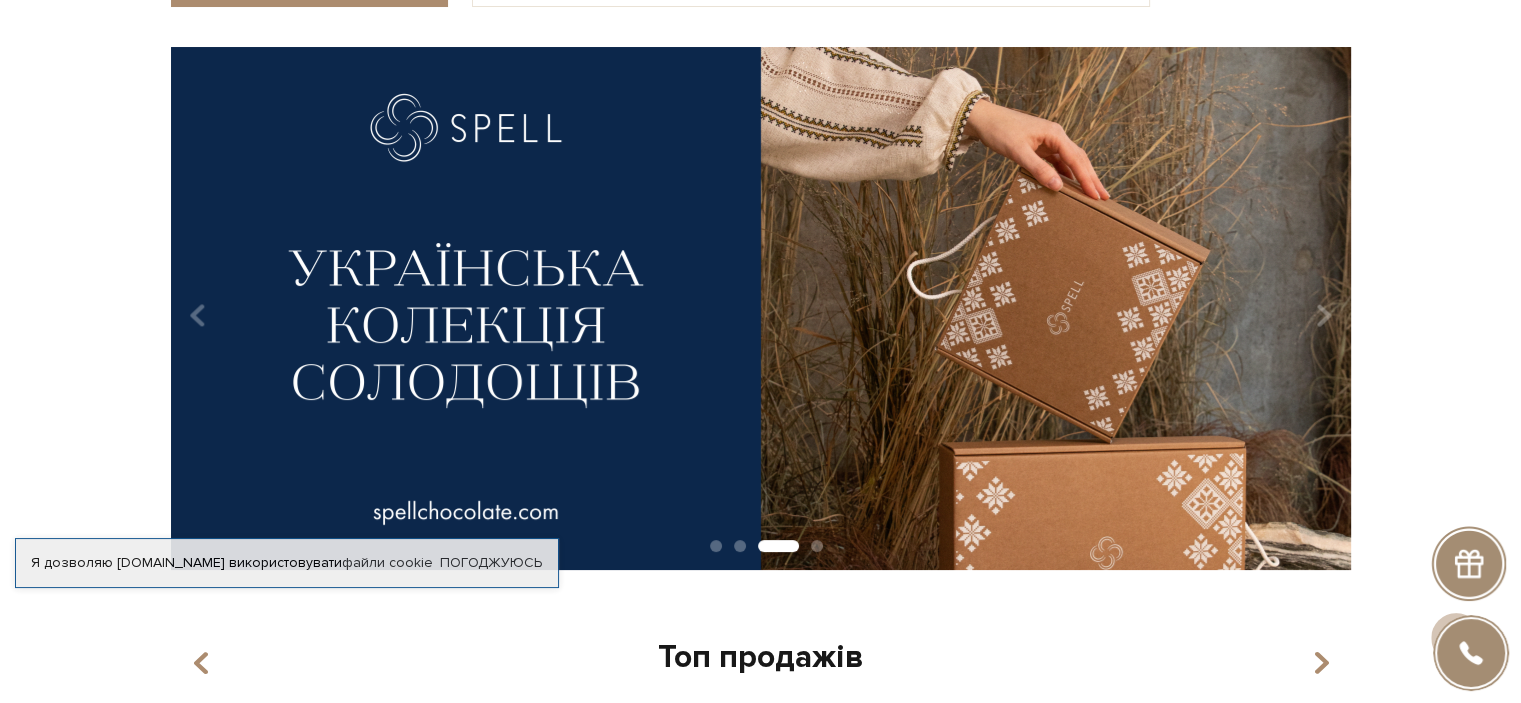 scroll, scrollTop: 0, scrollLeft: 0, axis: both 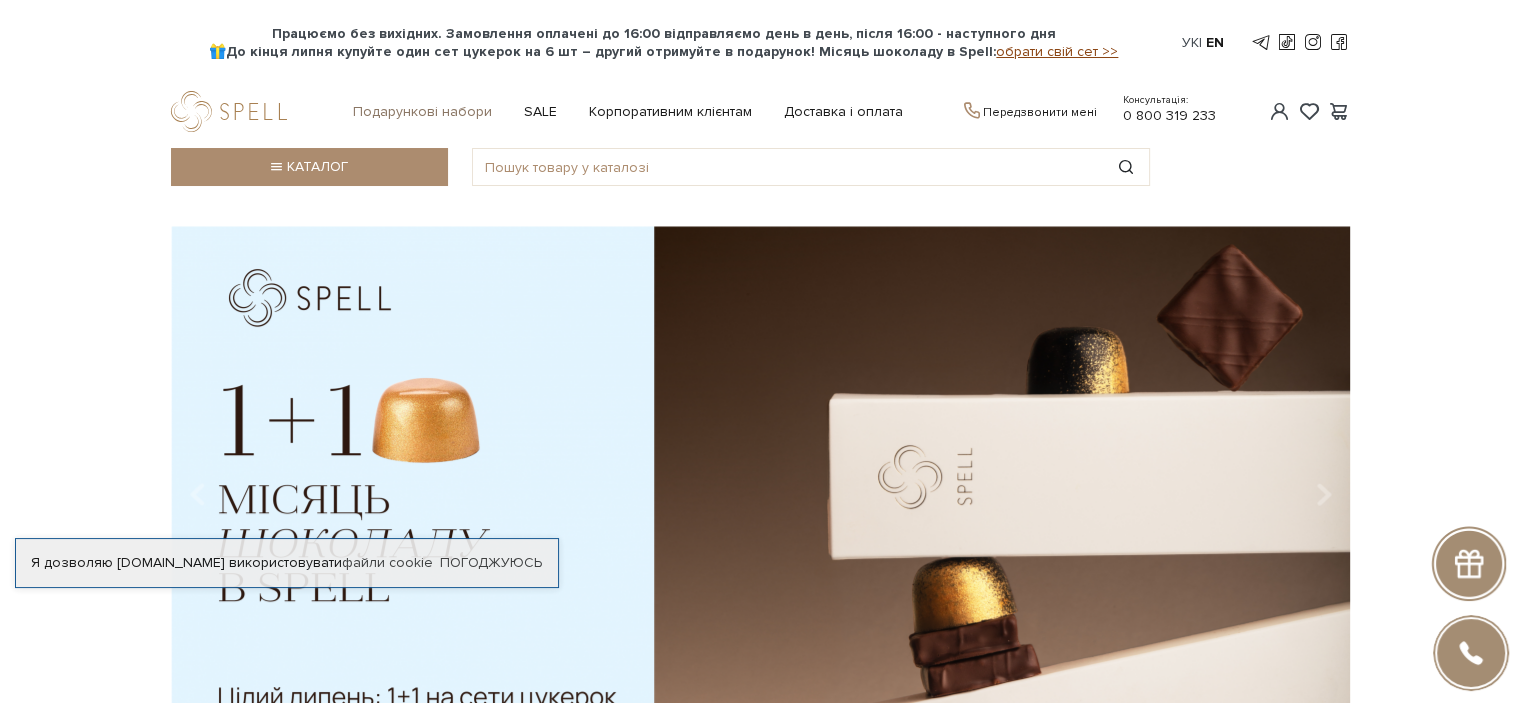click on "Подарункові набори" at bounding box center [422, 112] 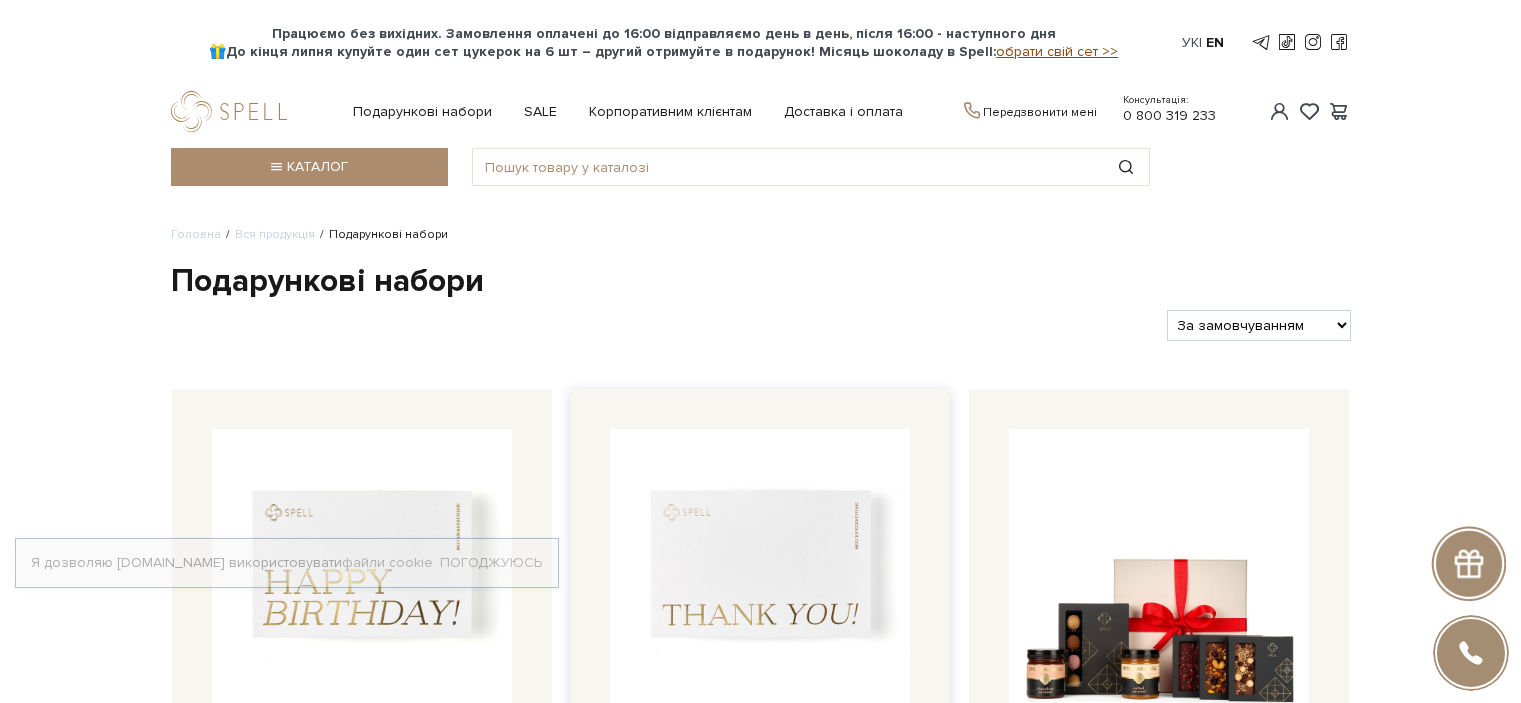 scroll, scrollTop: 0, scrollLeft: 0, axis: both 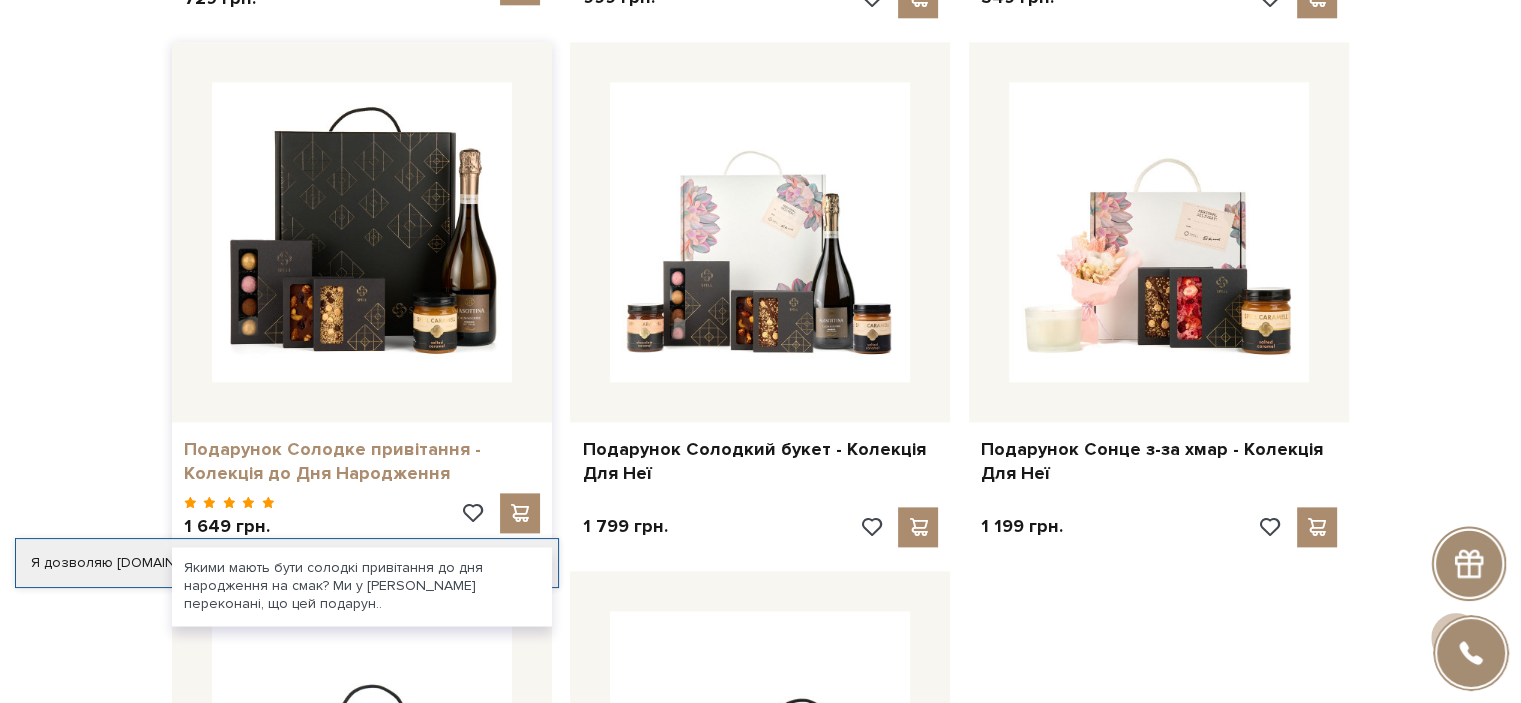 click on "Подарунок Солодке привітання  -  Колекція до Дня Народження" at bounding box center (362, 461) 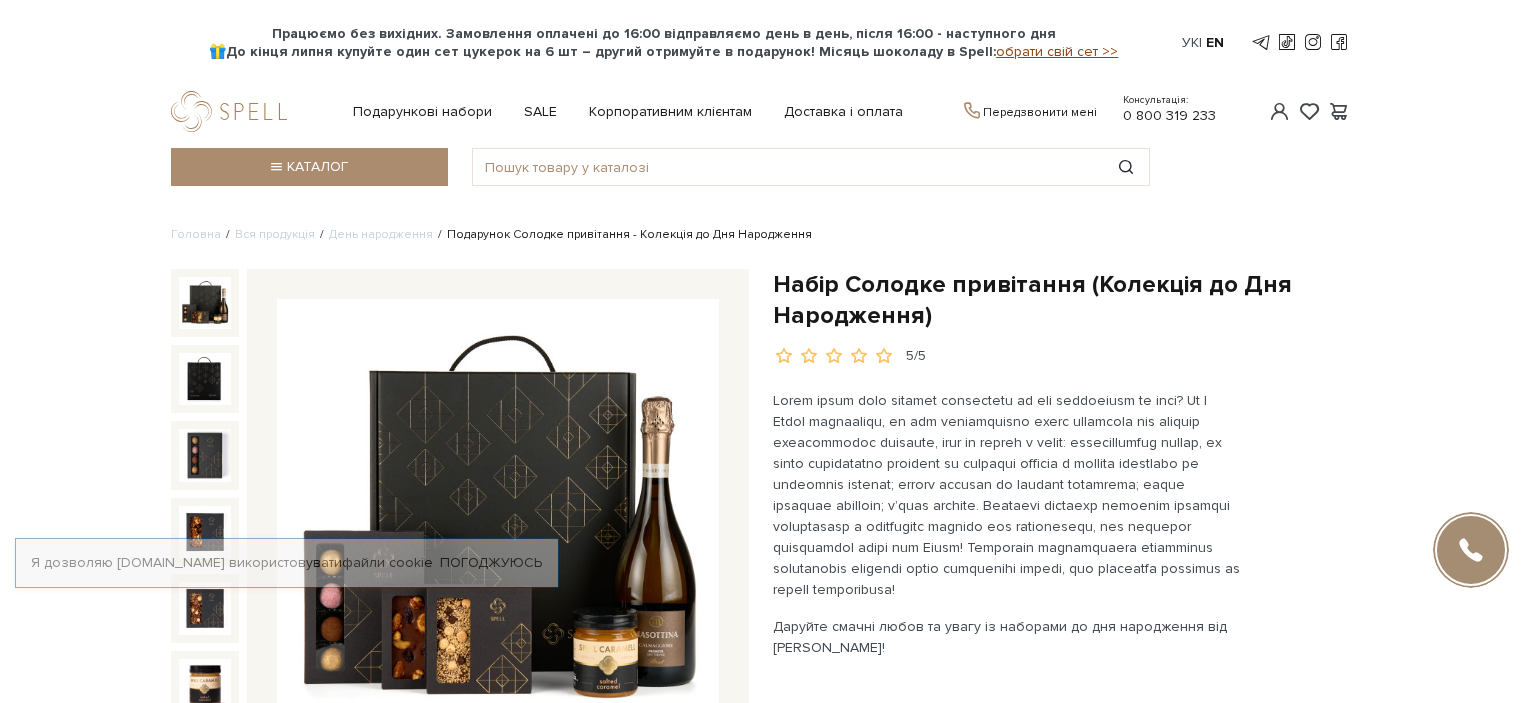 scroll, scrollTop: 0, scrollLeft: 0, axis: both 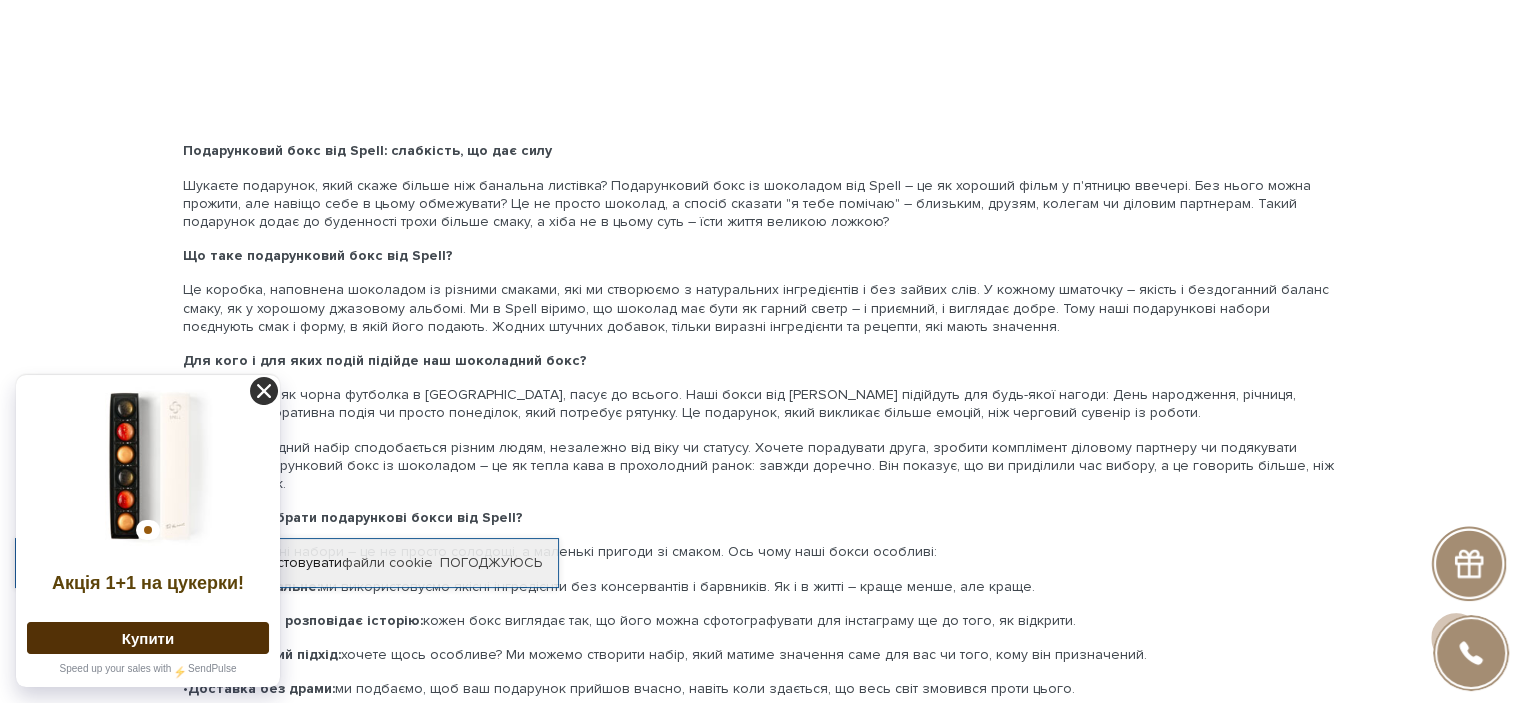 click 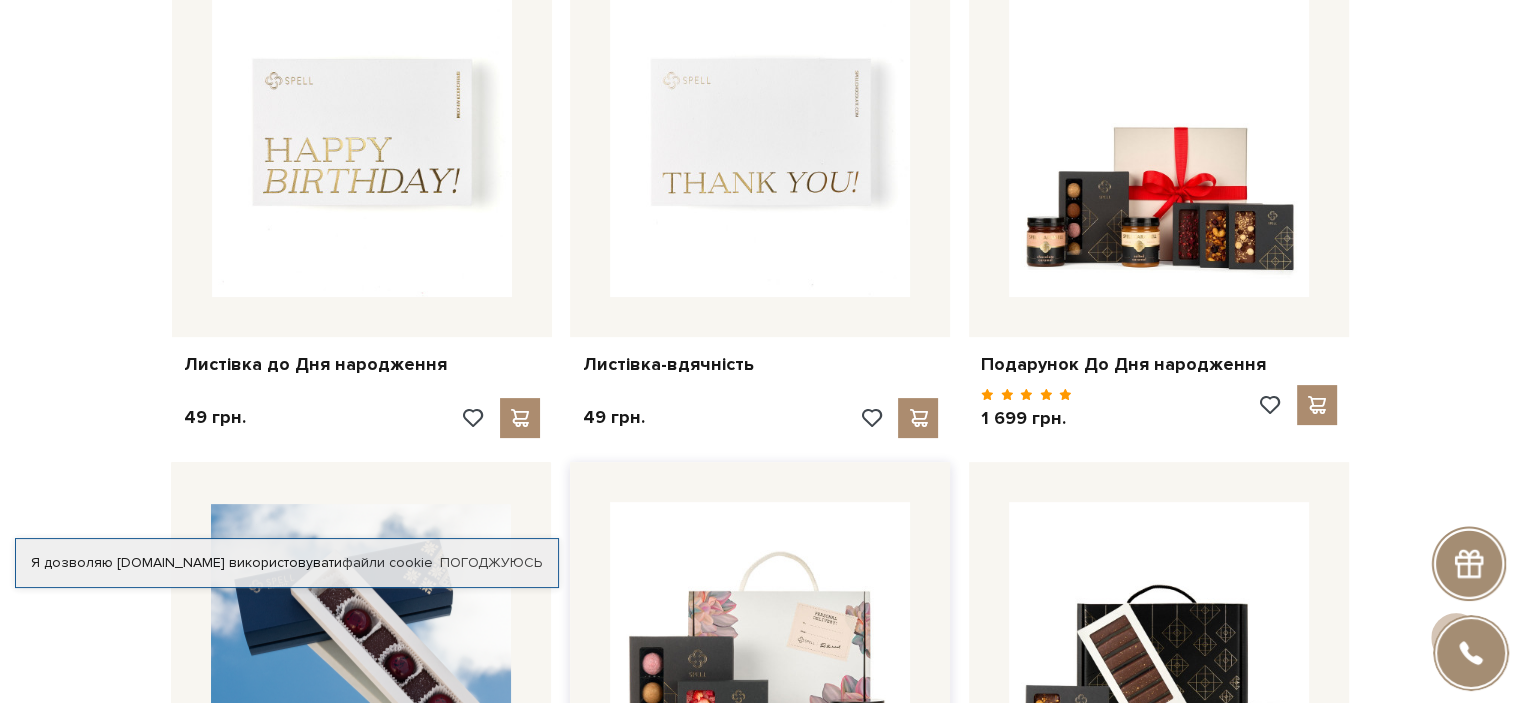 scroll, scrollTop: 0, scrollLeft: 0, axis: both 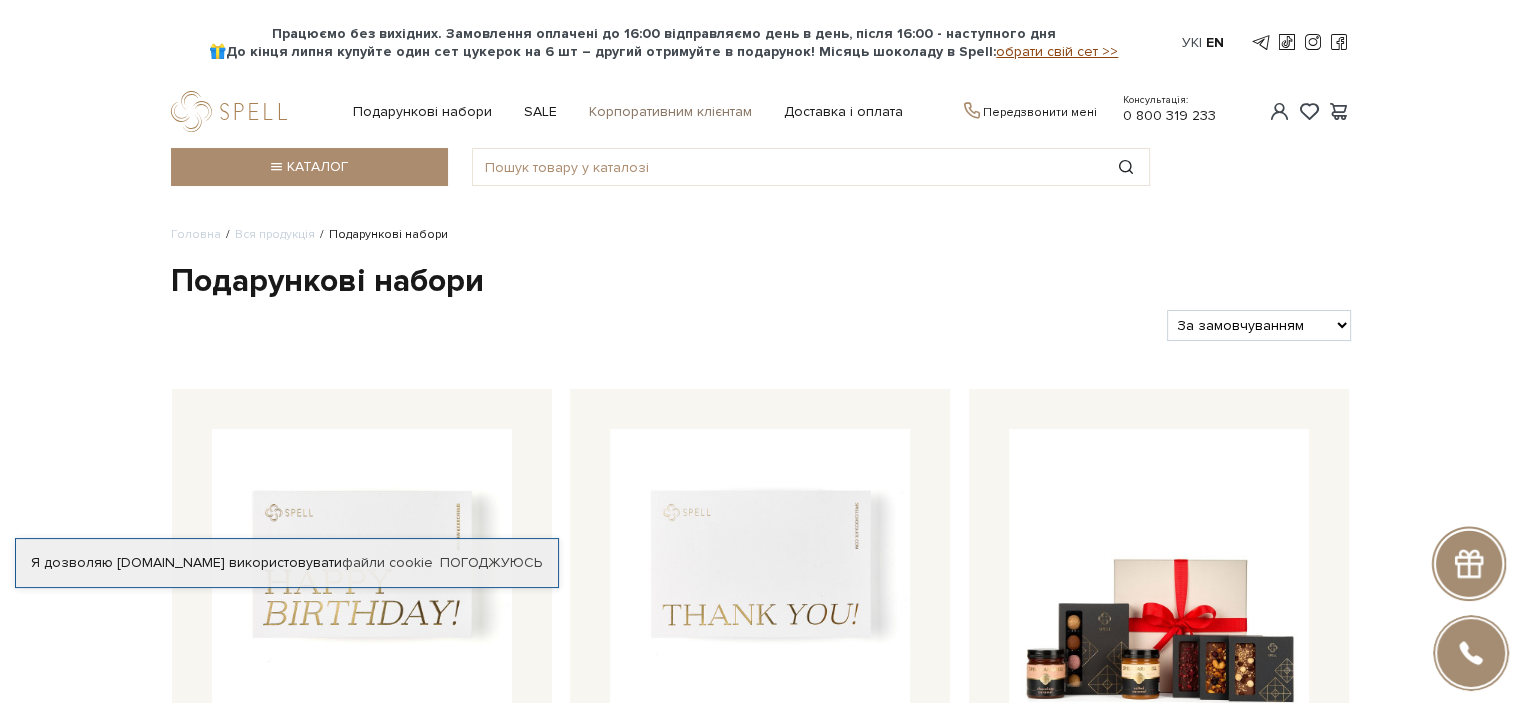 click on "Корпоративним клієнтам" at bounding box center (670, 112) 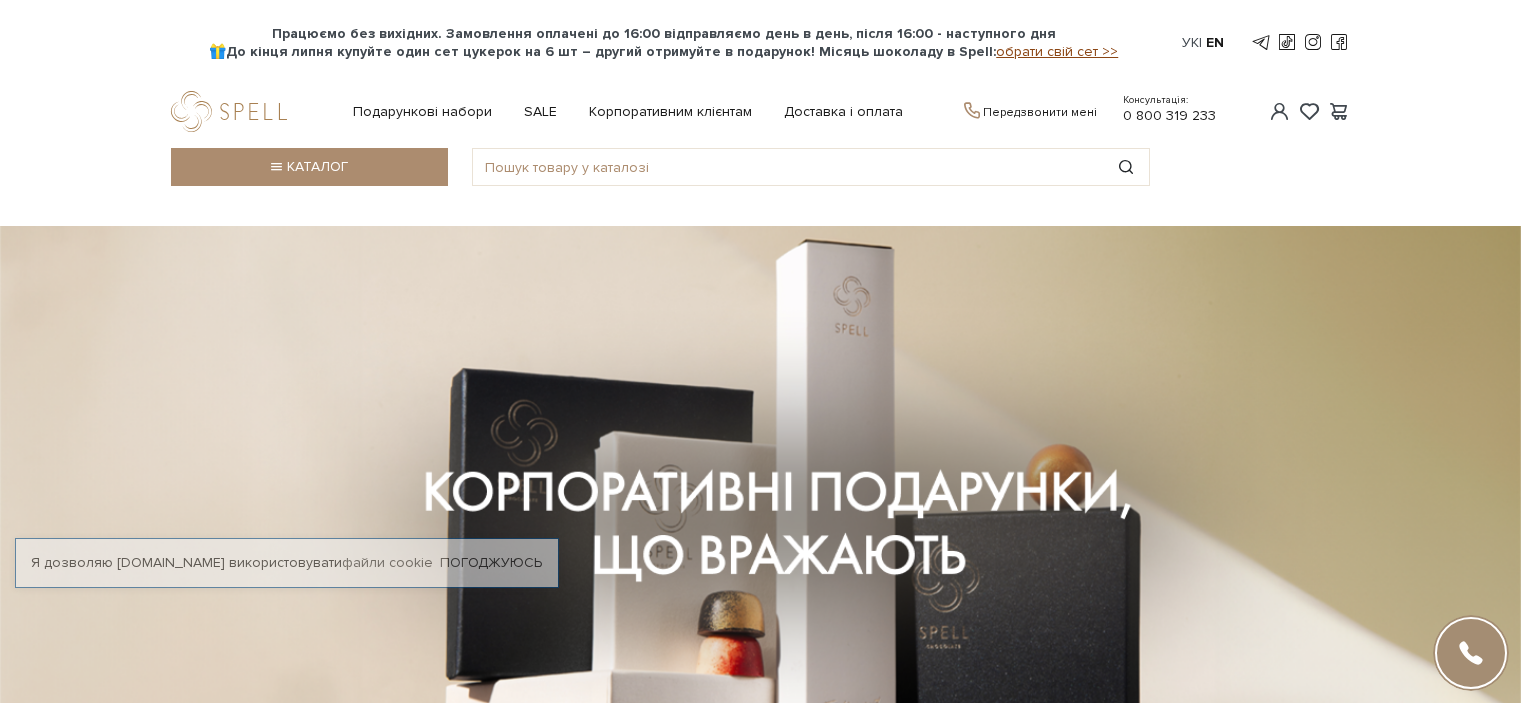 scroll, scrollTop: 0, scrollLeft: 0, axis: both 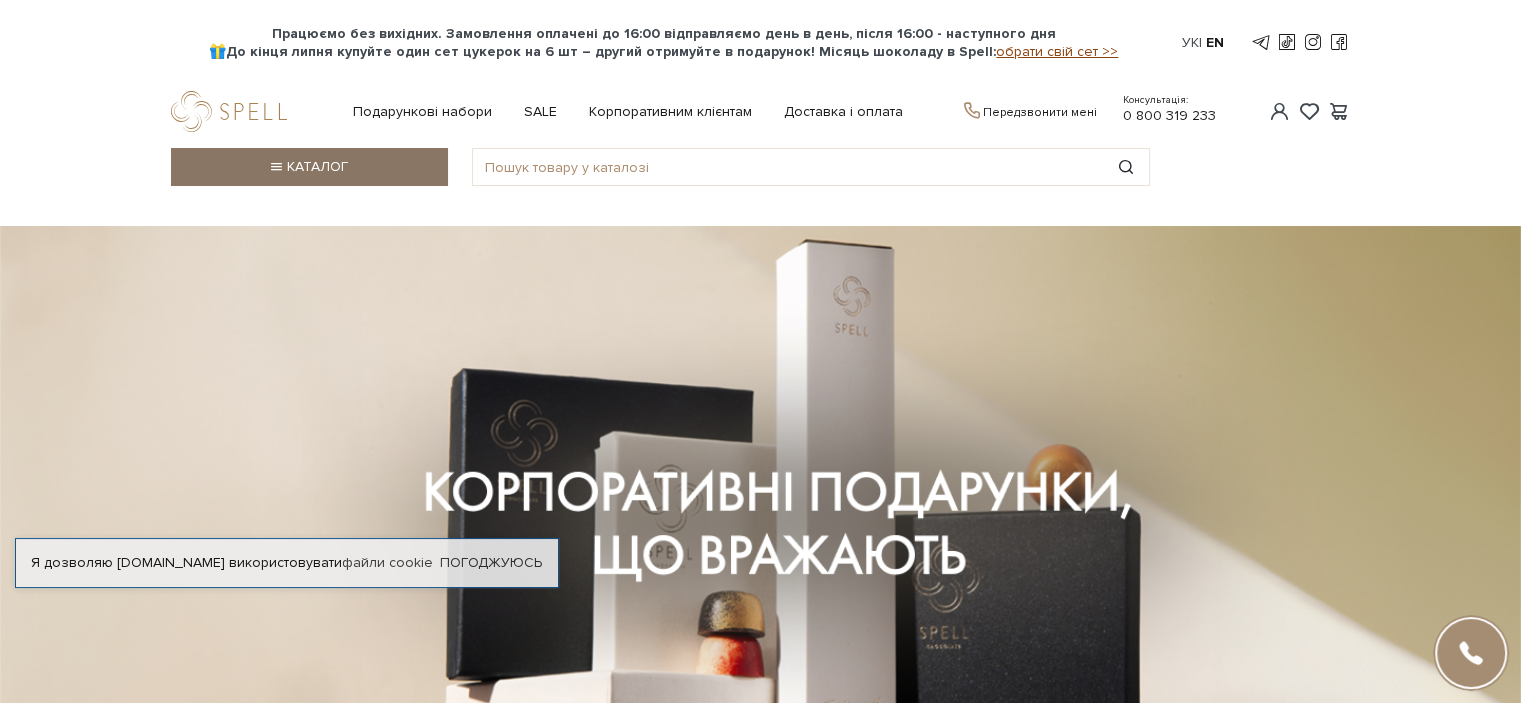 click at bounding box center [275, 167] 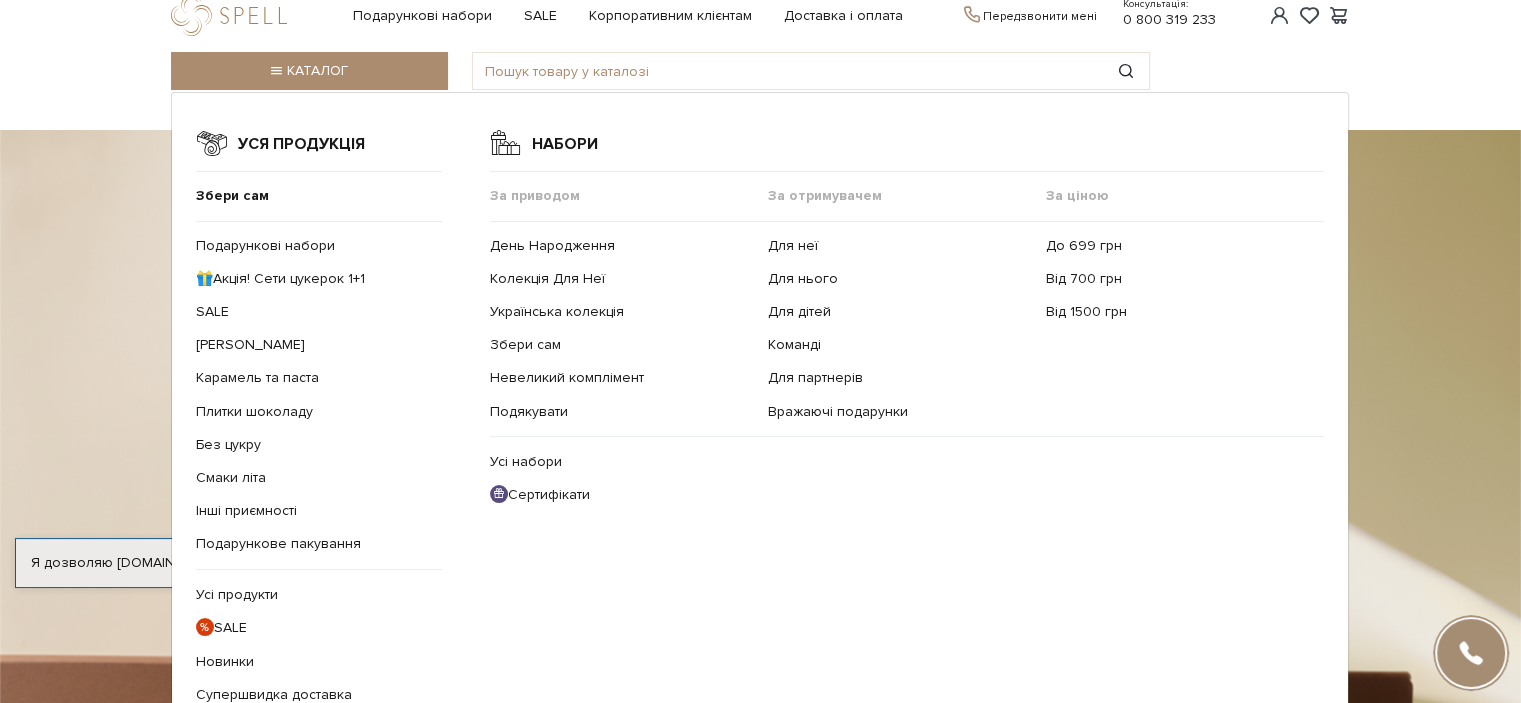 scroll, scrollTop: 200, scrollLeft: 0, axis: vertical 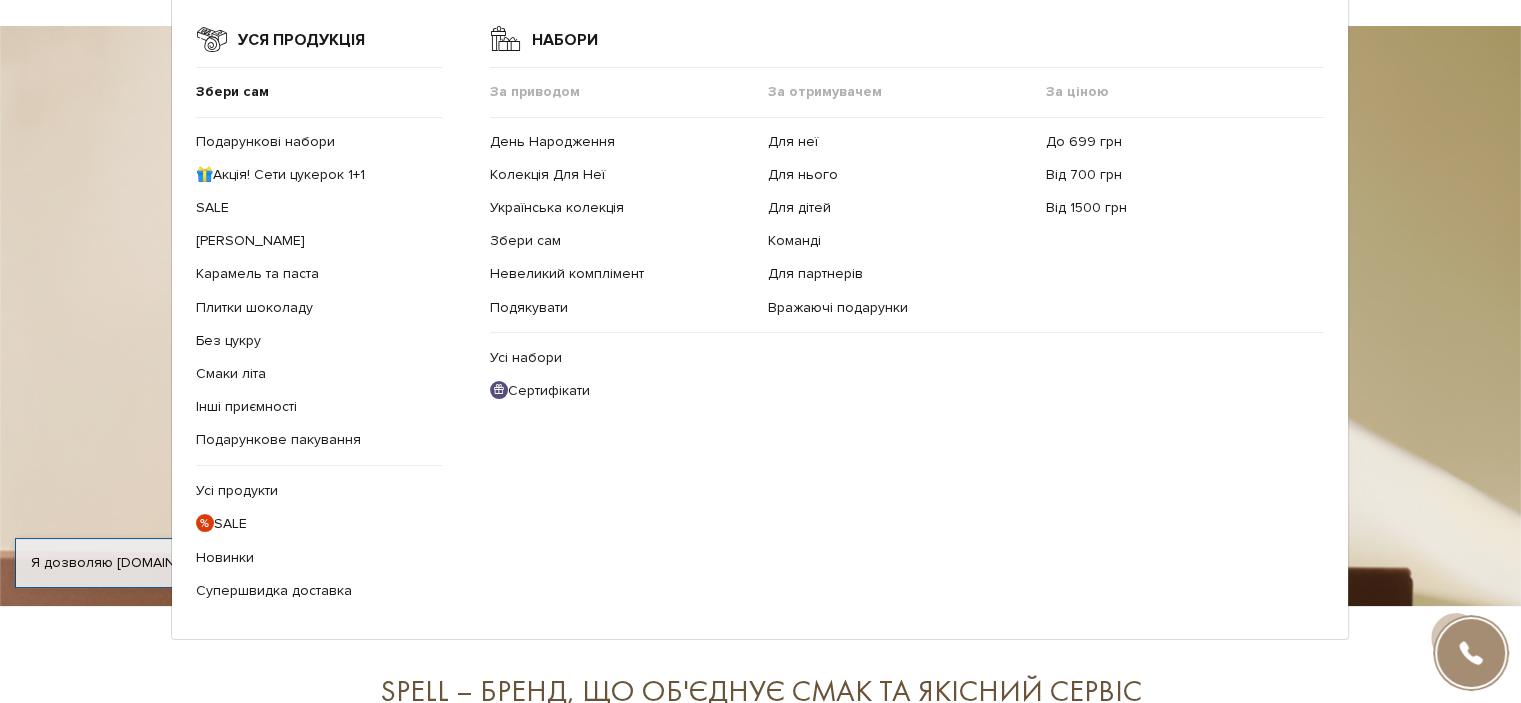 click at bounding box center (760, 316) 